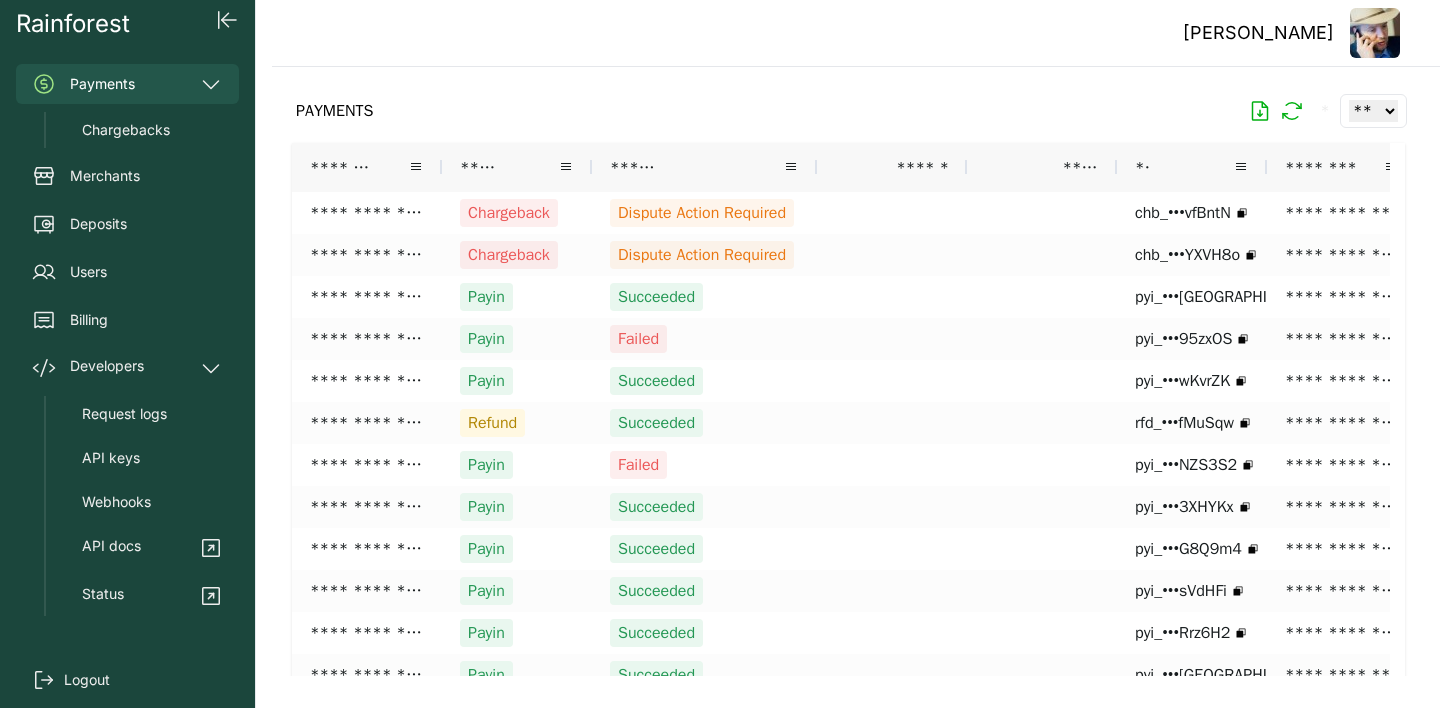 scroll, scrollTop: 0, scrollLeft: 0, axis: both 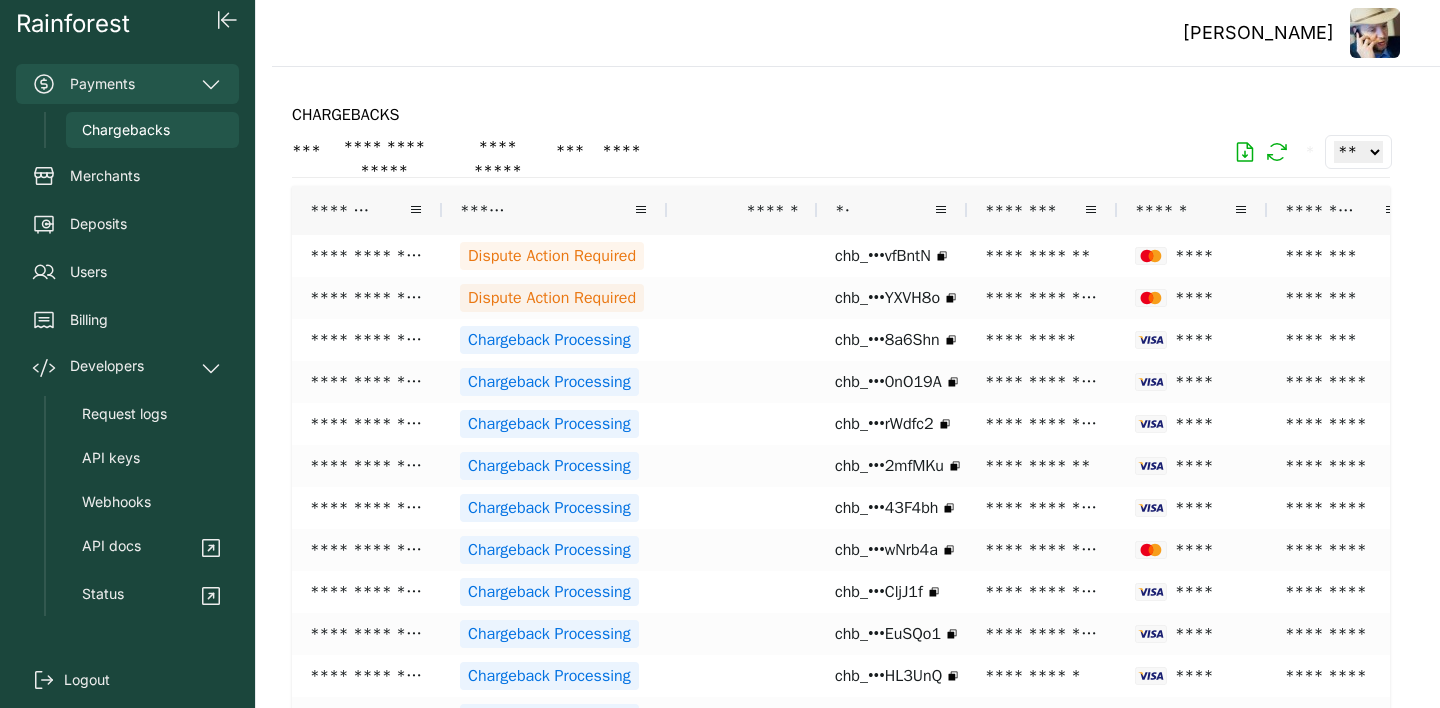 click on "Payments" at bounding box center (127, 84) 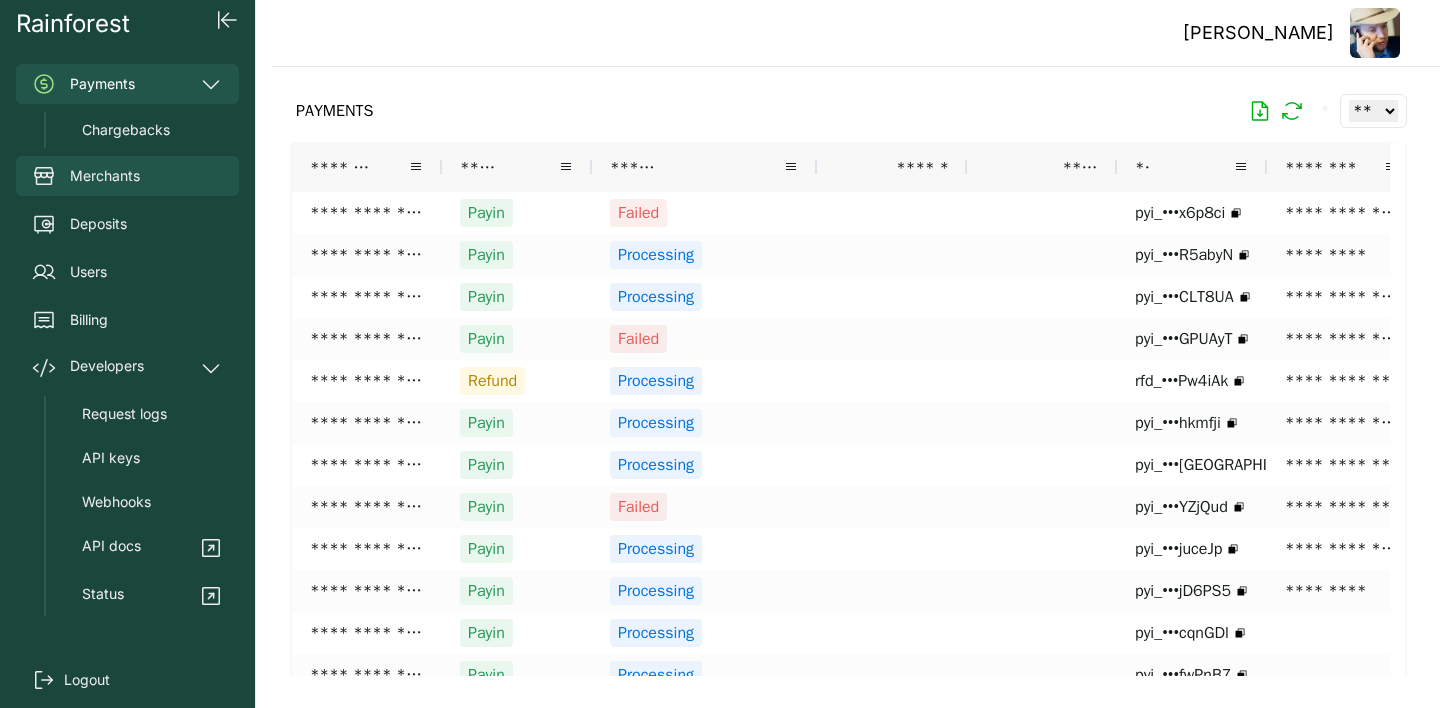 click on "Merchants" at bounding box center (105, 176) 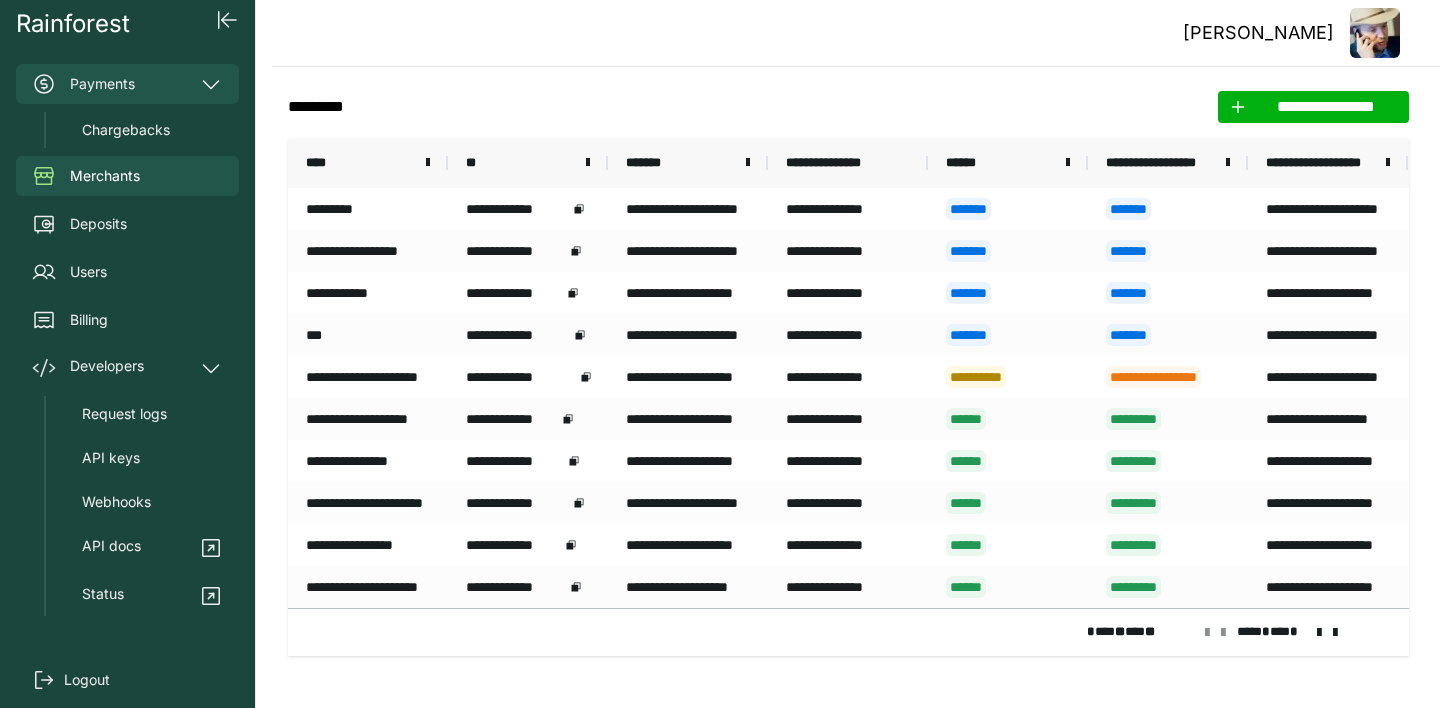 click on "Payments" at bounding box center [127, 84] 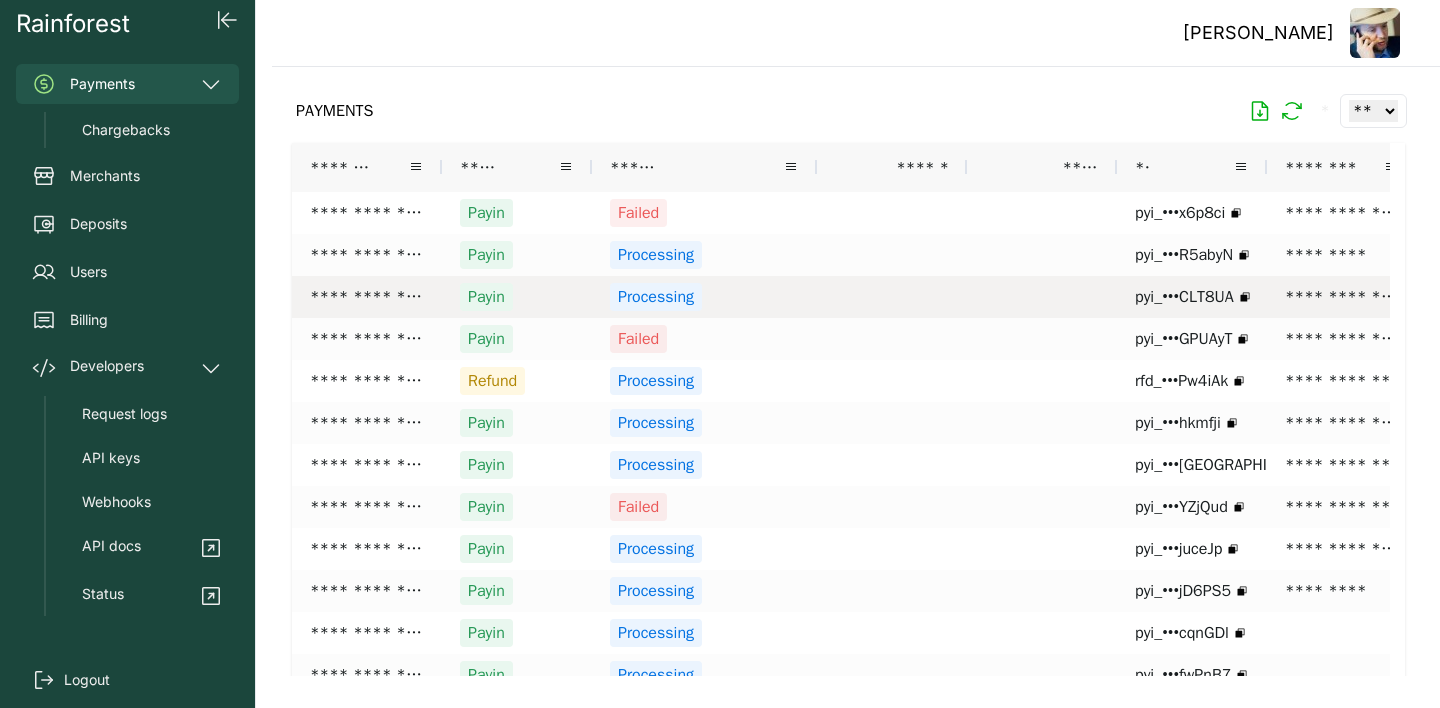 scroll, scrollTop: 0, scrollLeft: 66, axis: horizontal 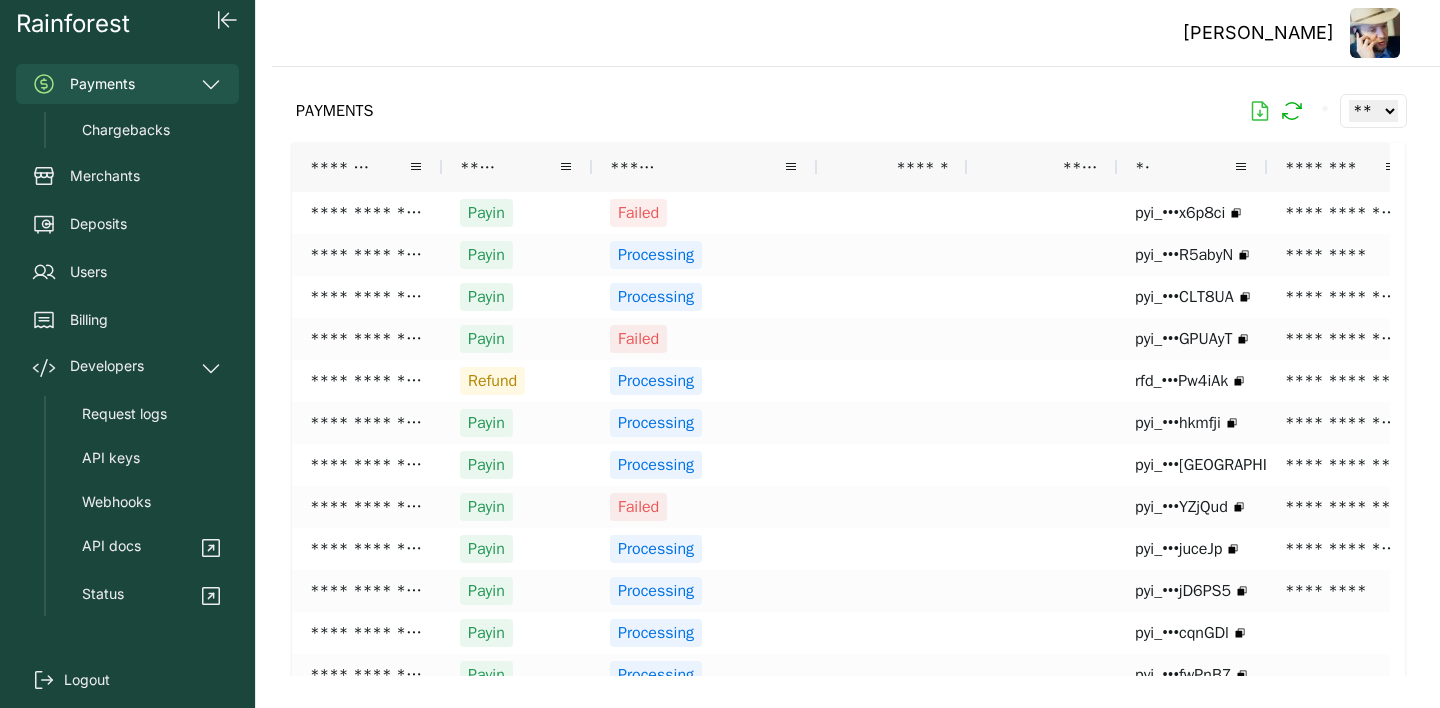 click 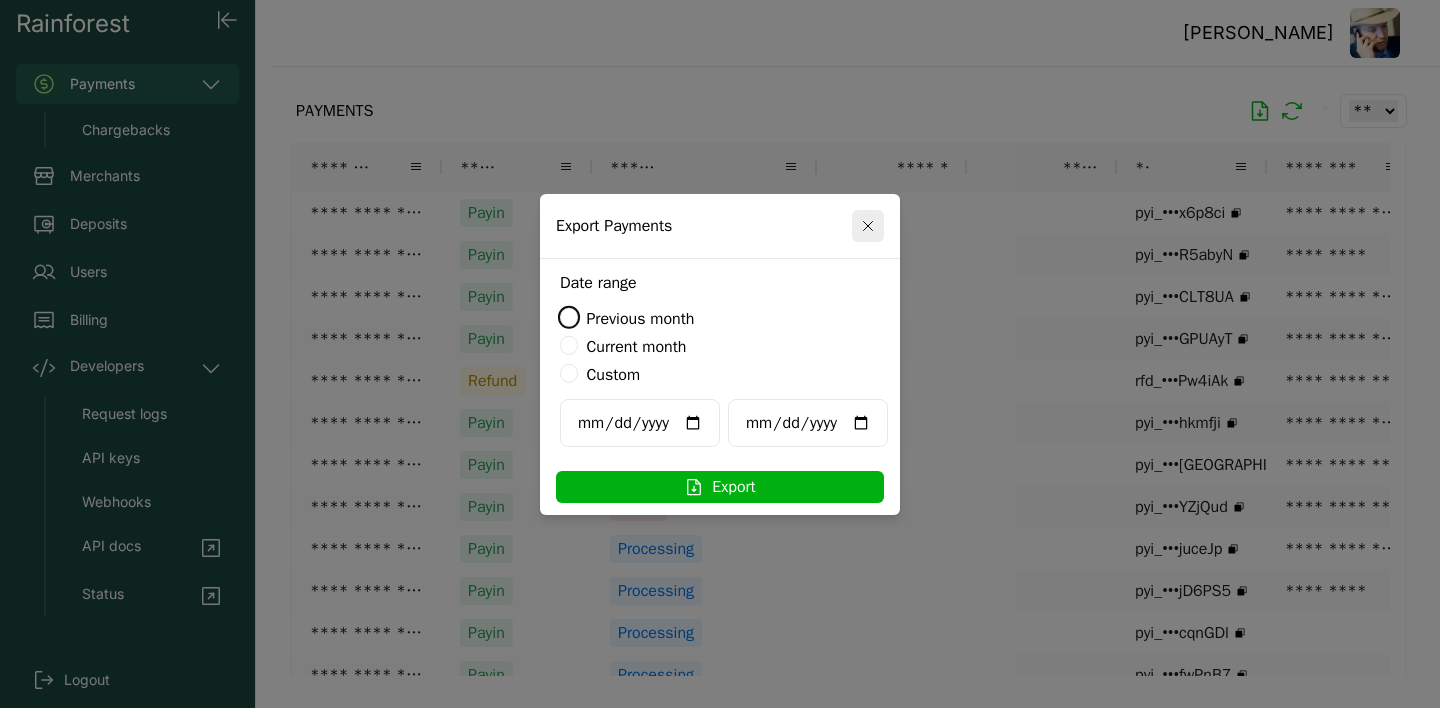 click on "Custom" at bounding box center (613, 375) 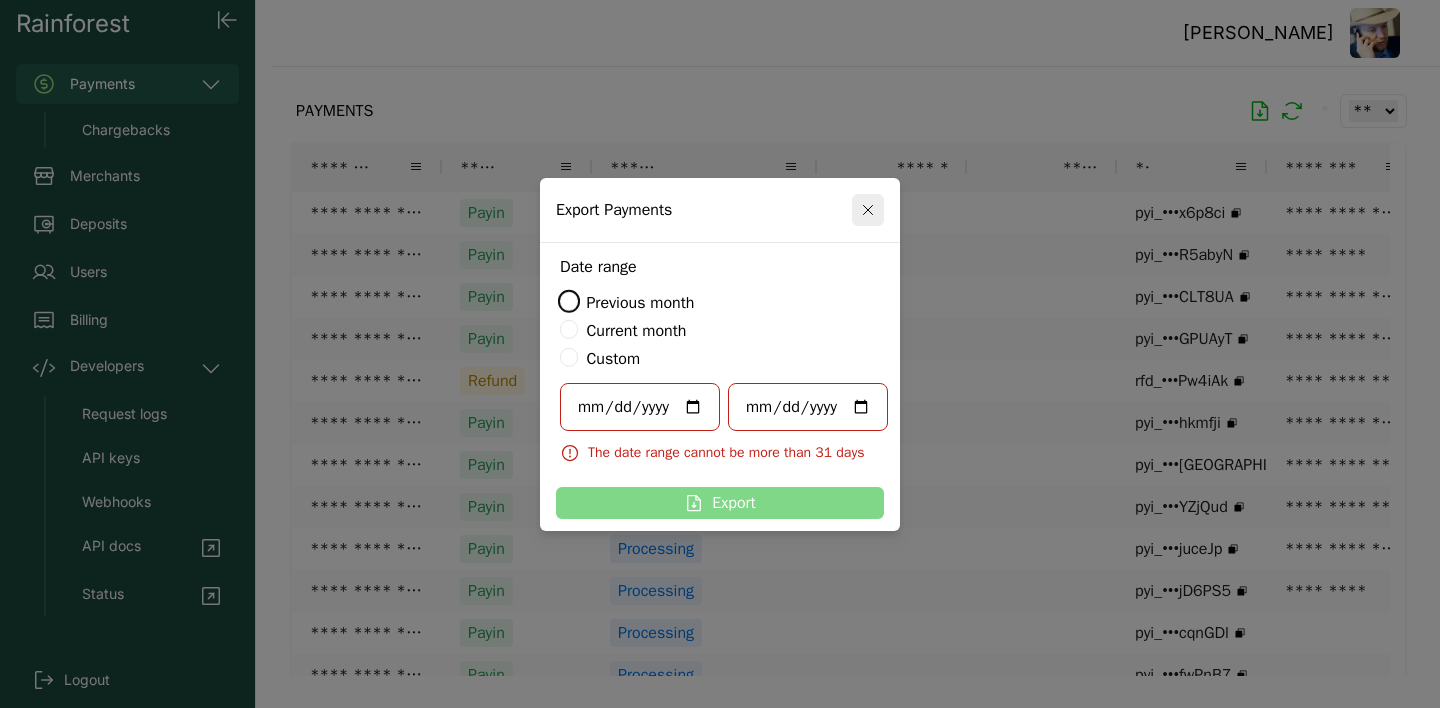 click on "**********" at bounding box center [640, 407] 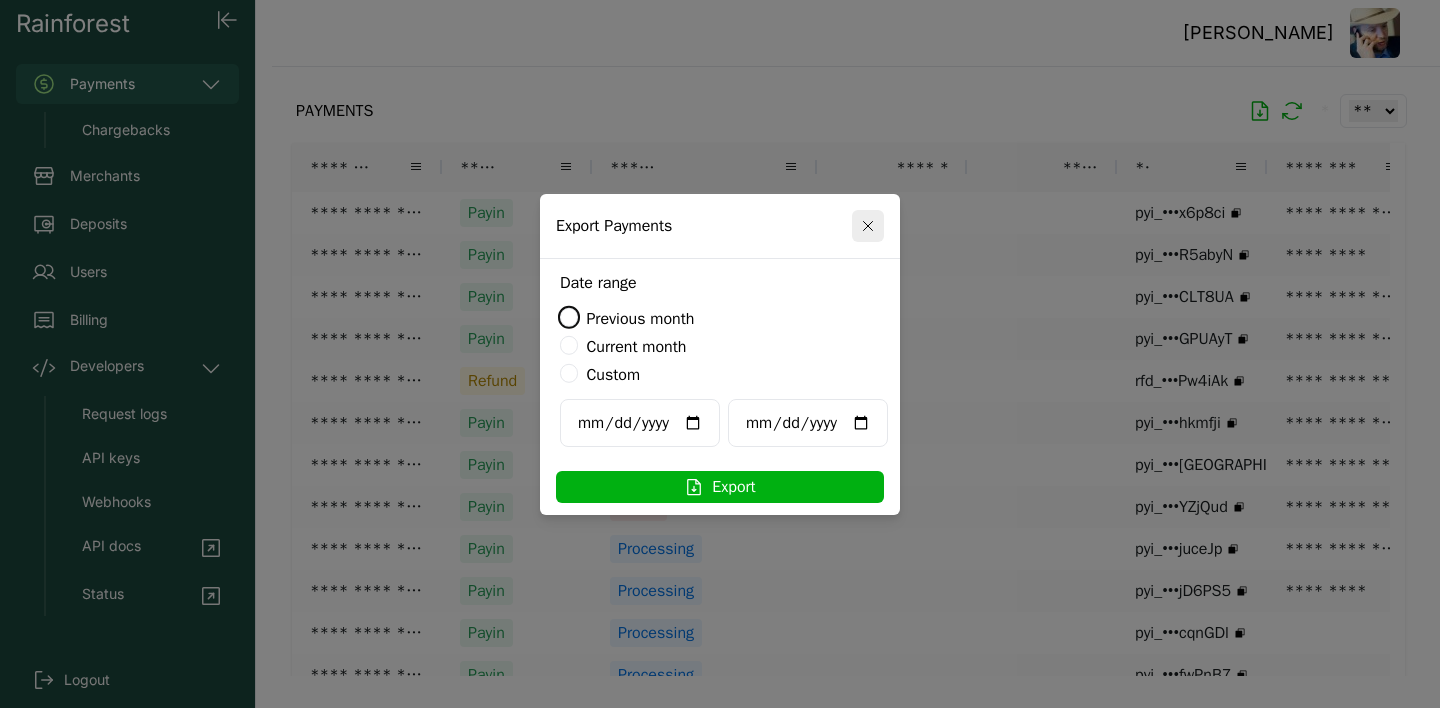 click on "**********" at bounding box center (808, 423) 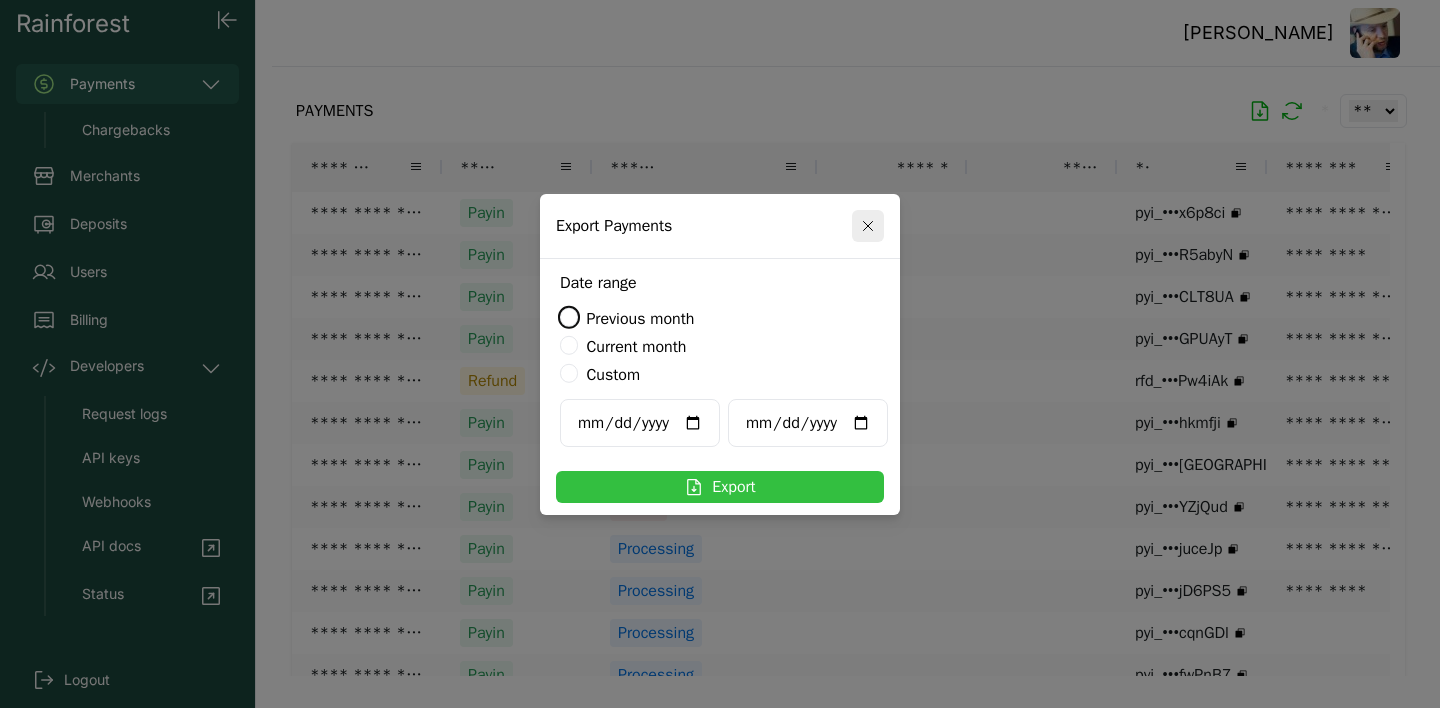 click on "Export" at bounding box center (720, 487) 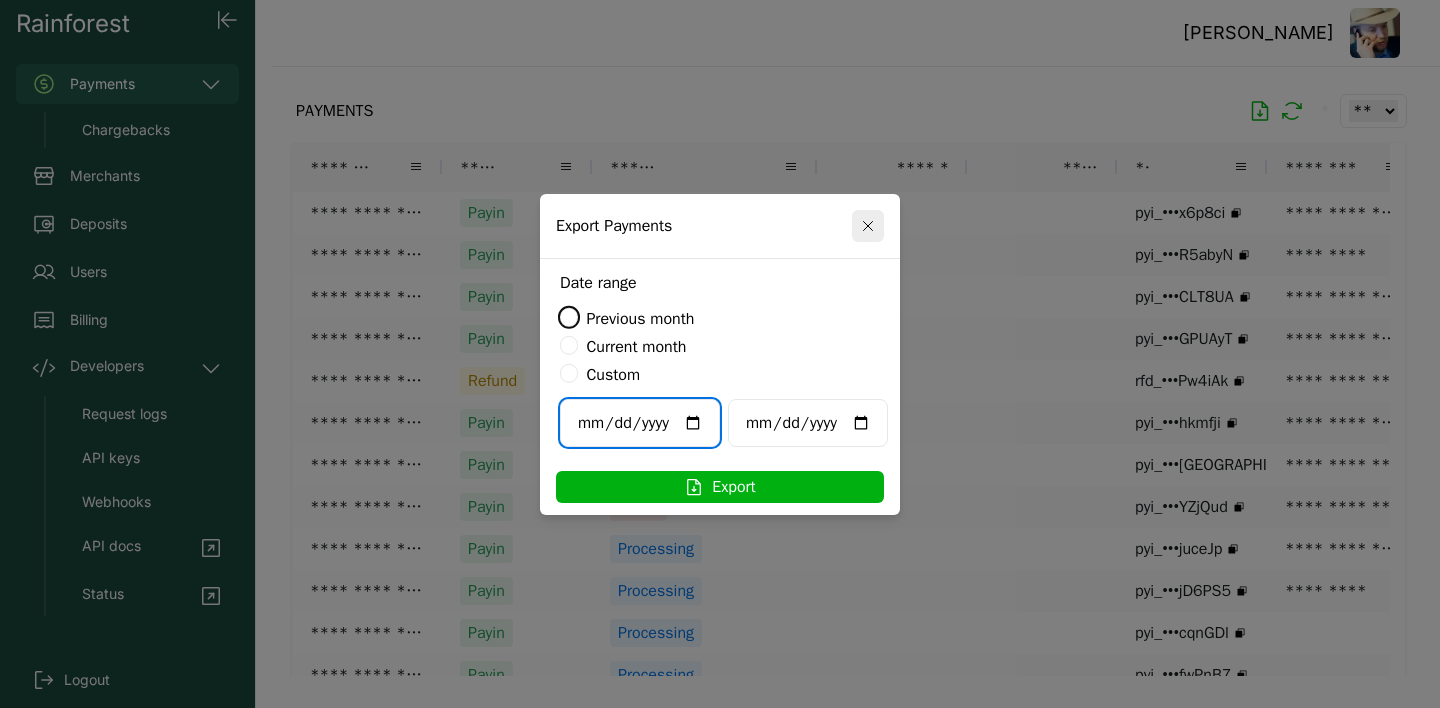 click on "**********" at bounding box center [640, 423] 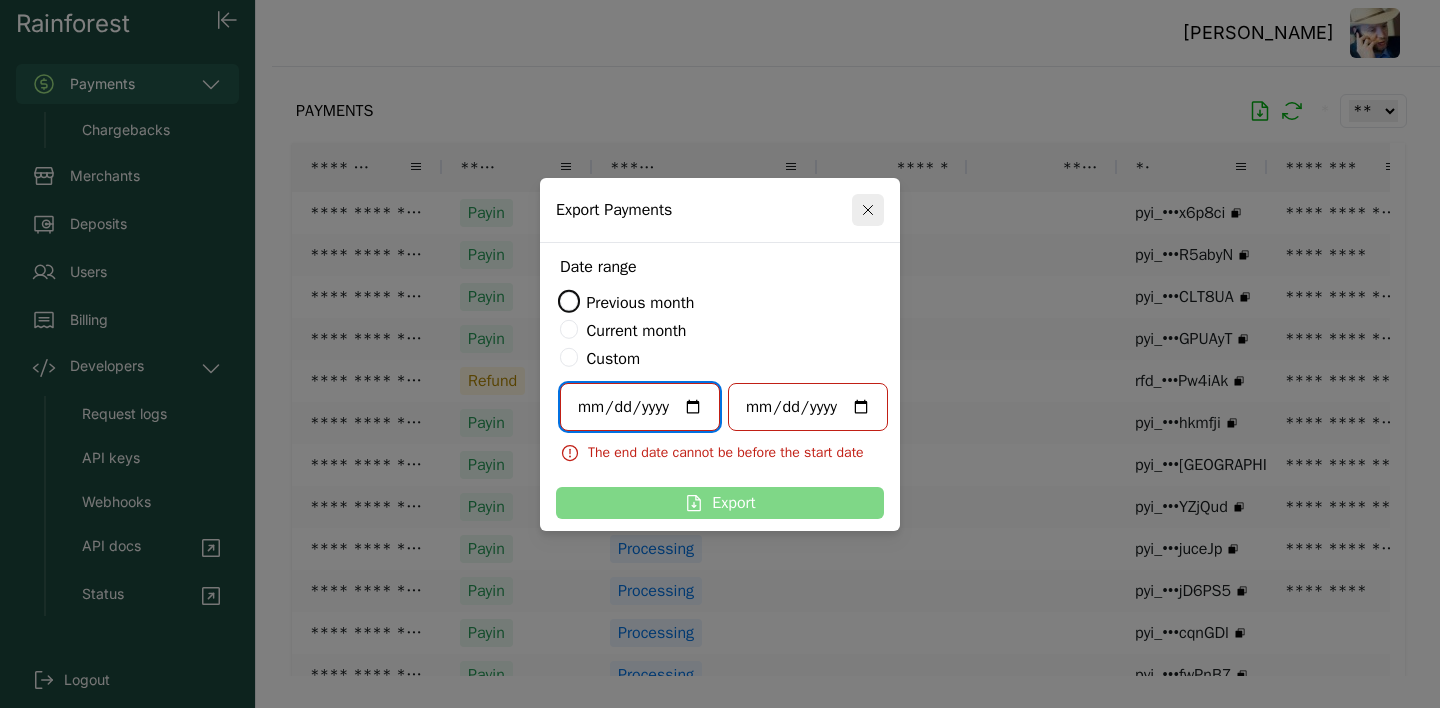 type on "**********" 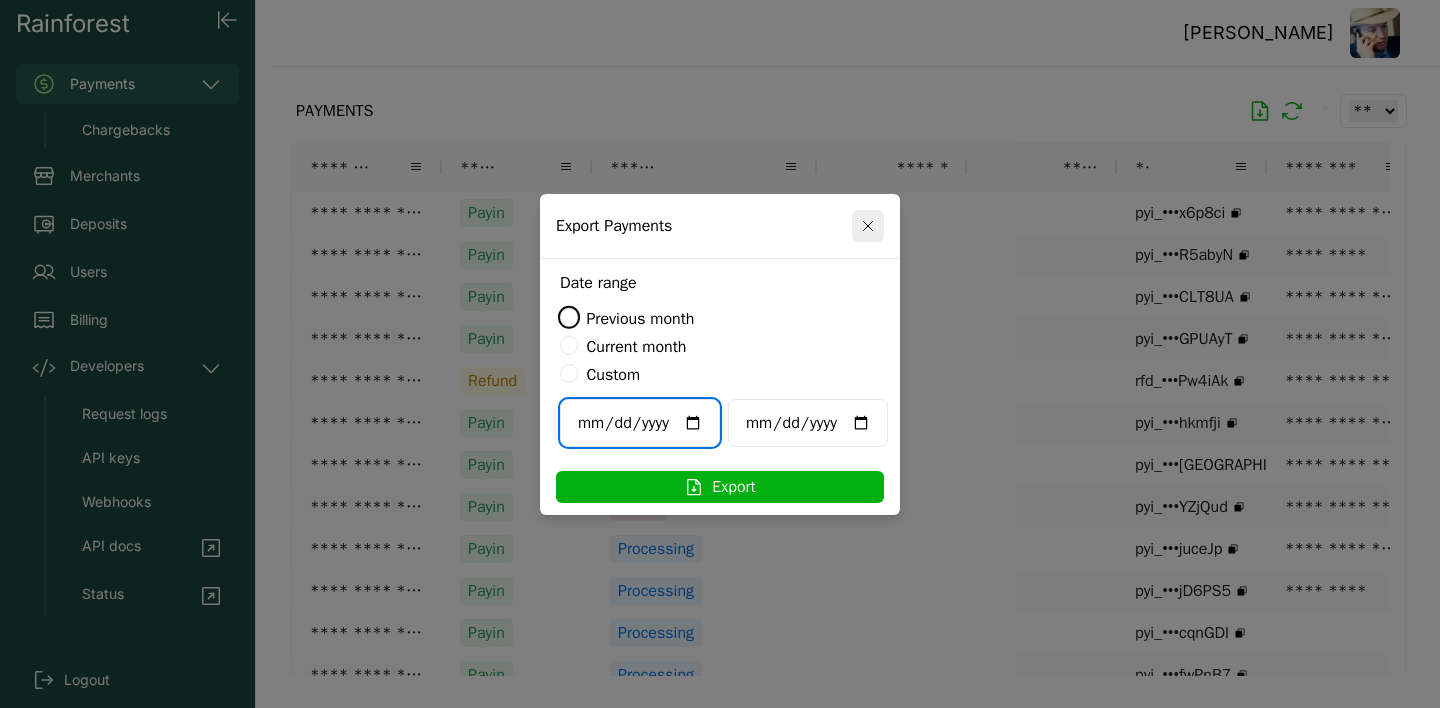 type on "**********" 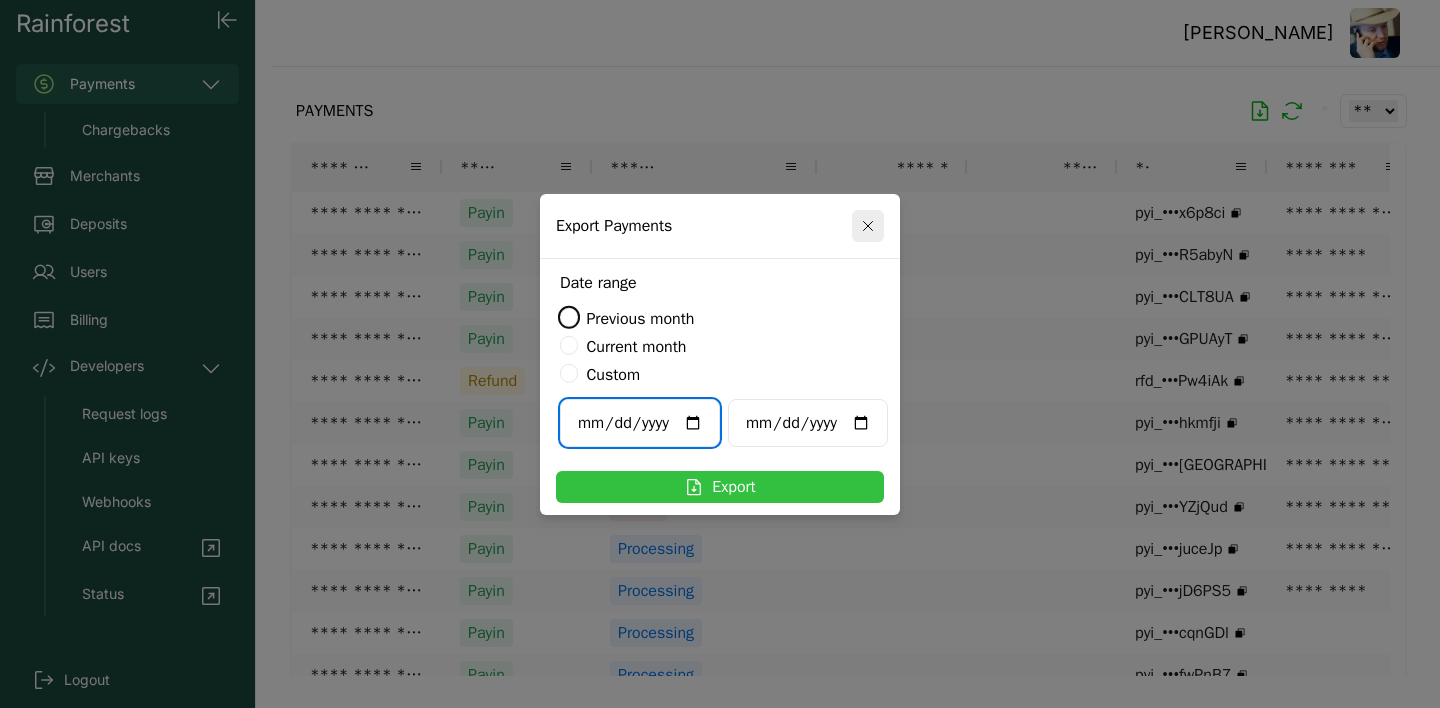 click on "Export" at bounding box center [720, 487] 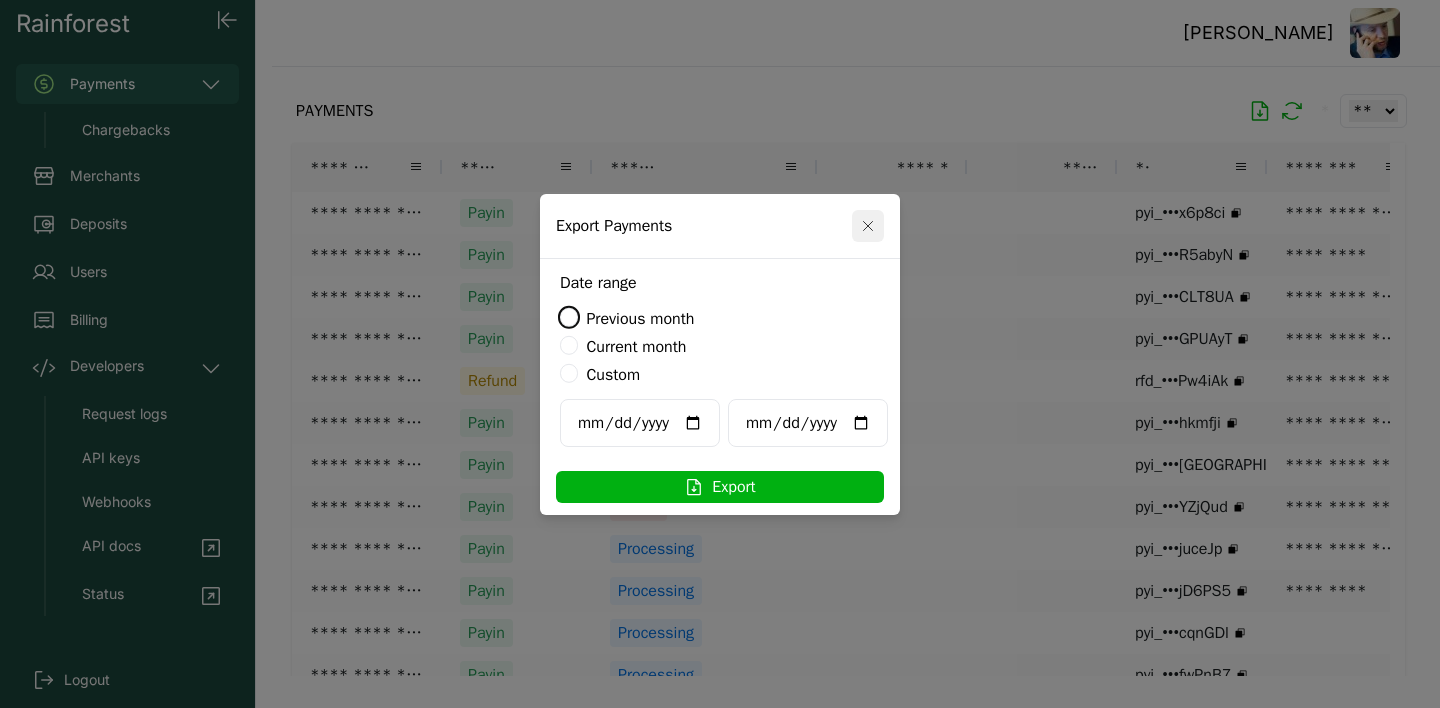 click 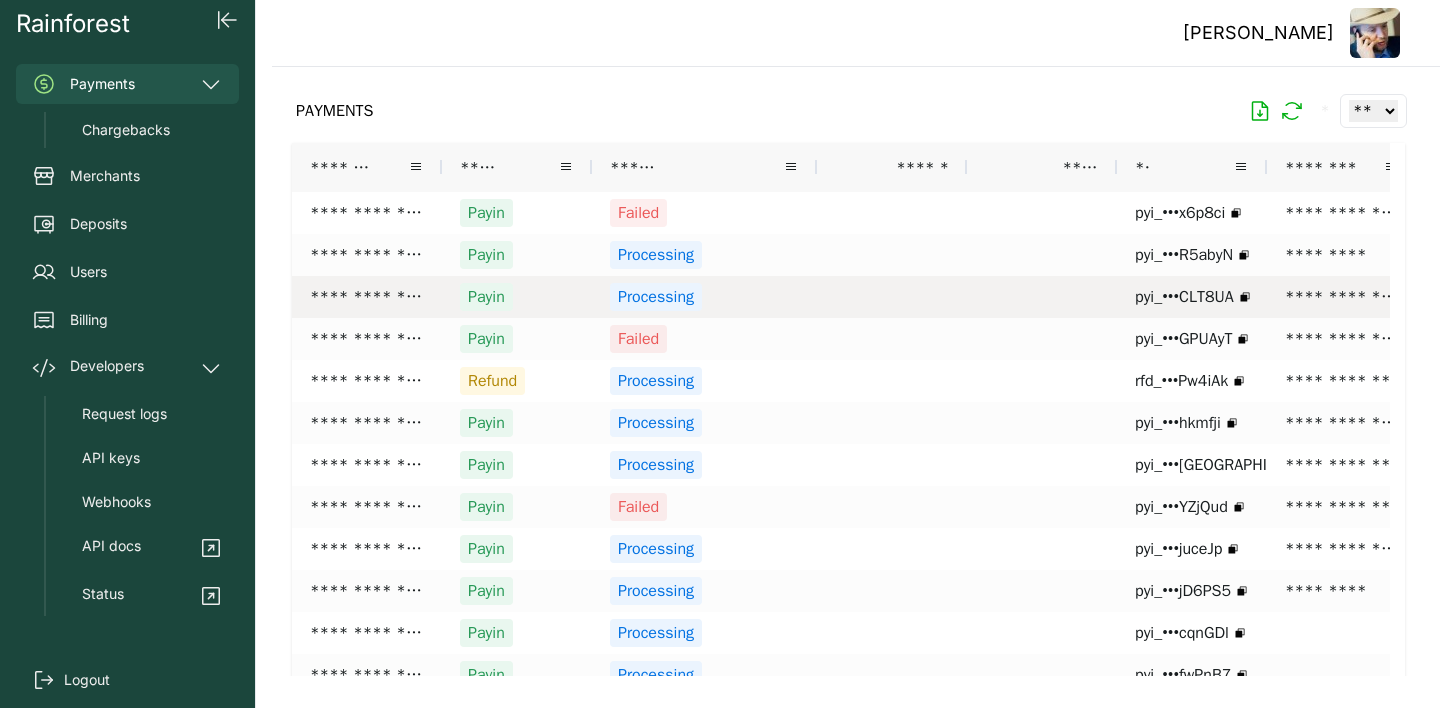 type 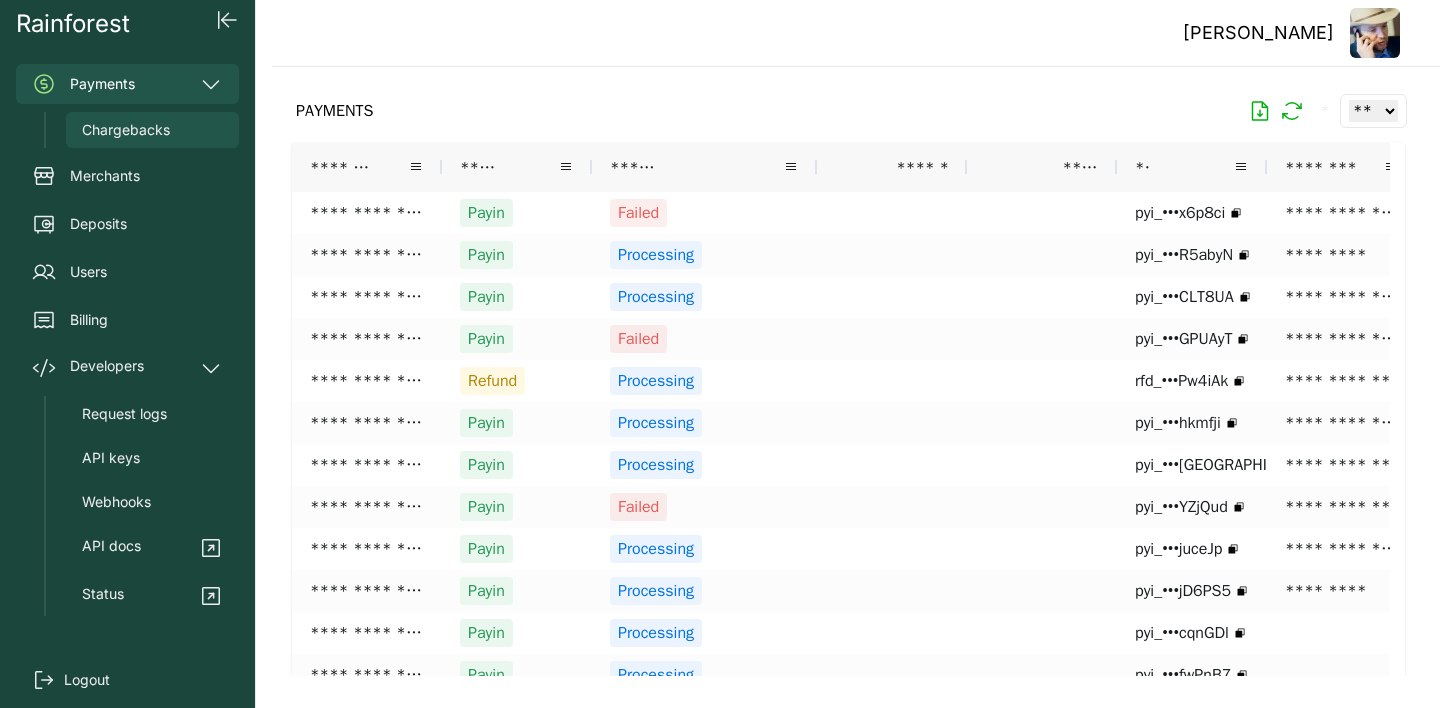 click on "Chargebacks" at bounding box center [126, 130] 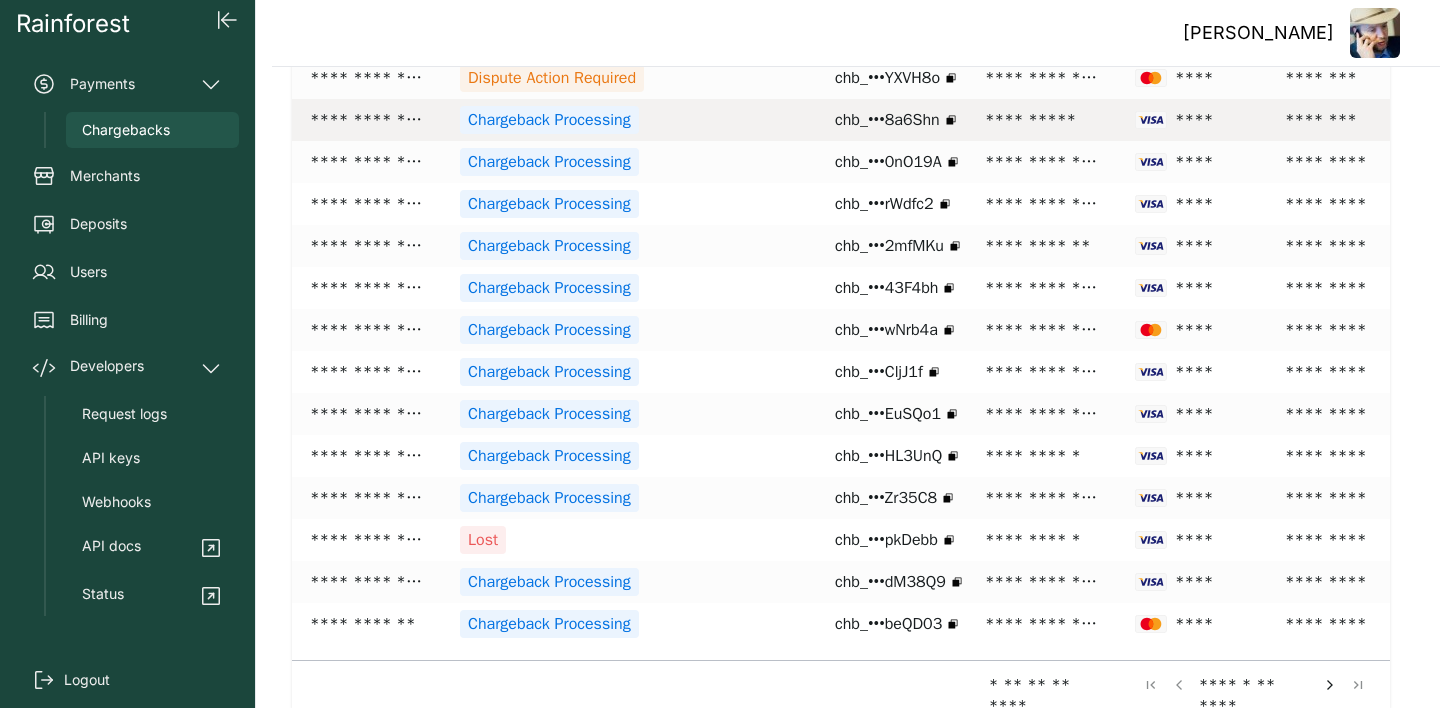 scroll, scrollTop: 0, scrollLeft: 0, axis: both 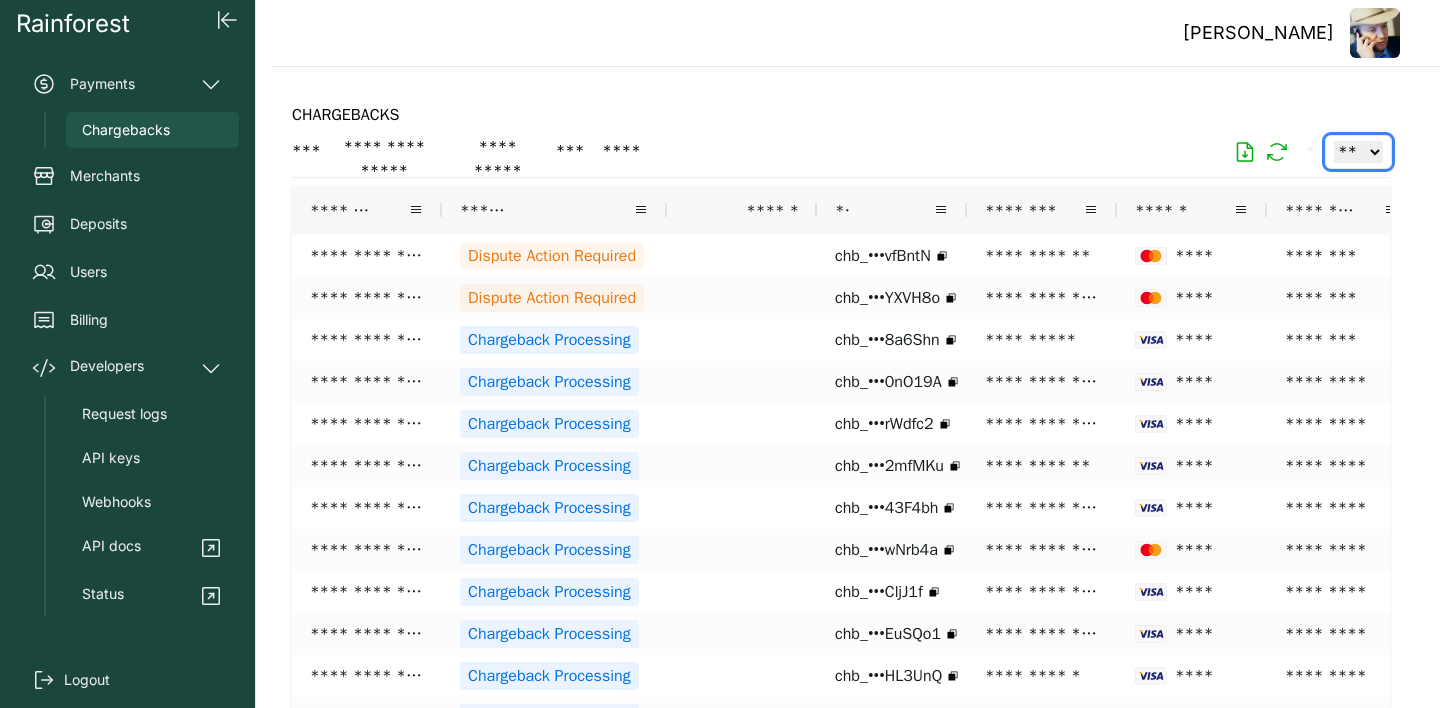 click on "** ** ** ***" at bounding box center (1358, 152) 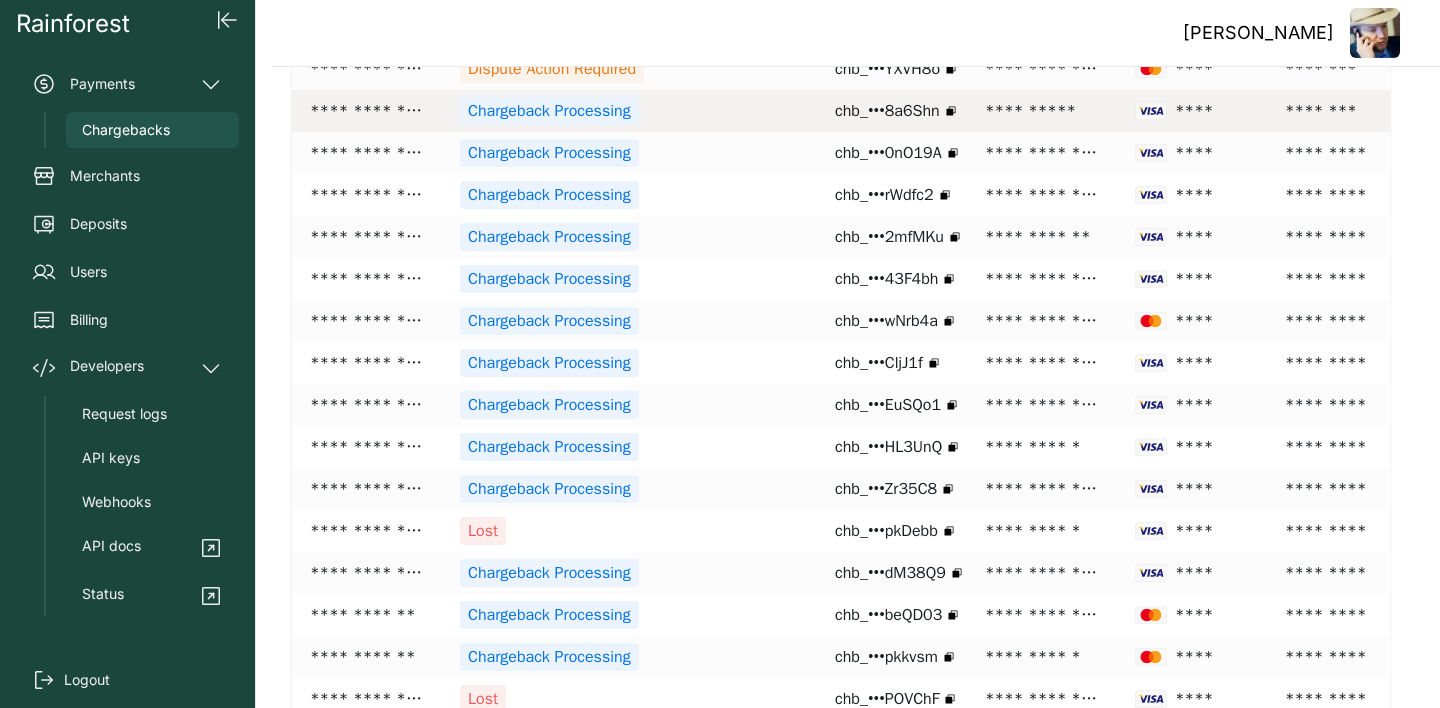 scroll, scrollTop: 514, scrollLeft: 0, axis: vertical 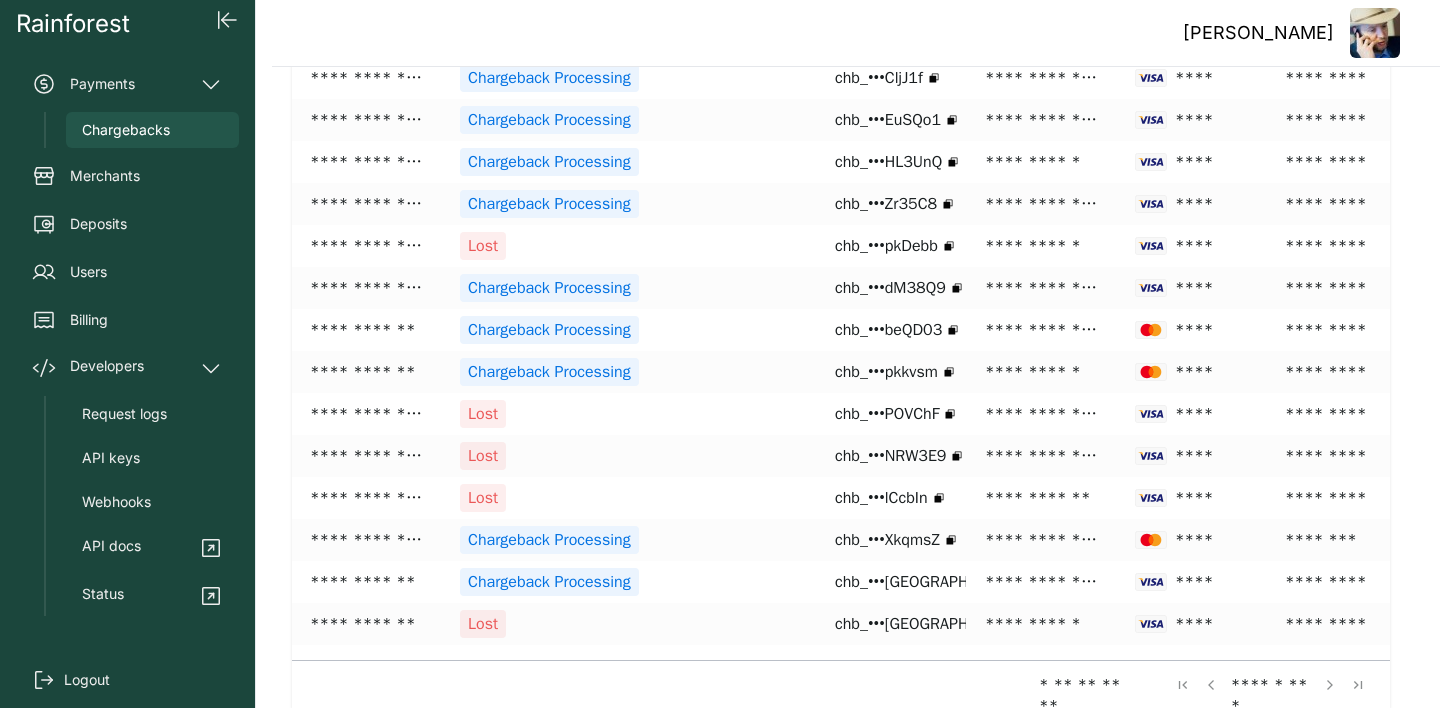 click at bounding box center [1330, 685] 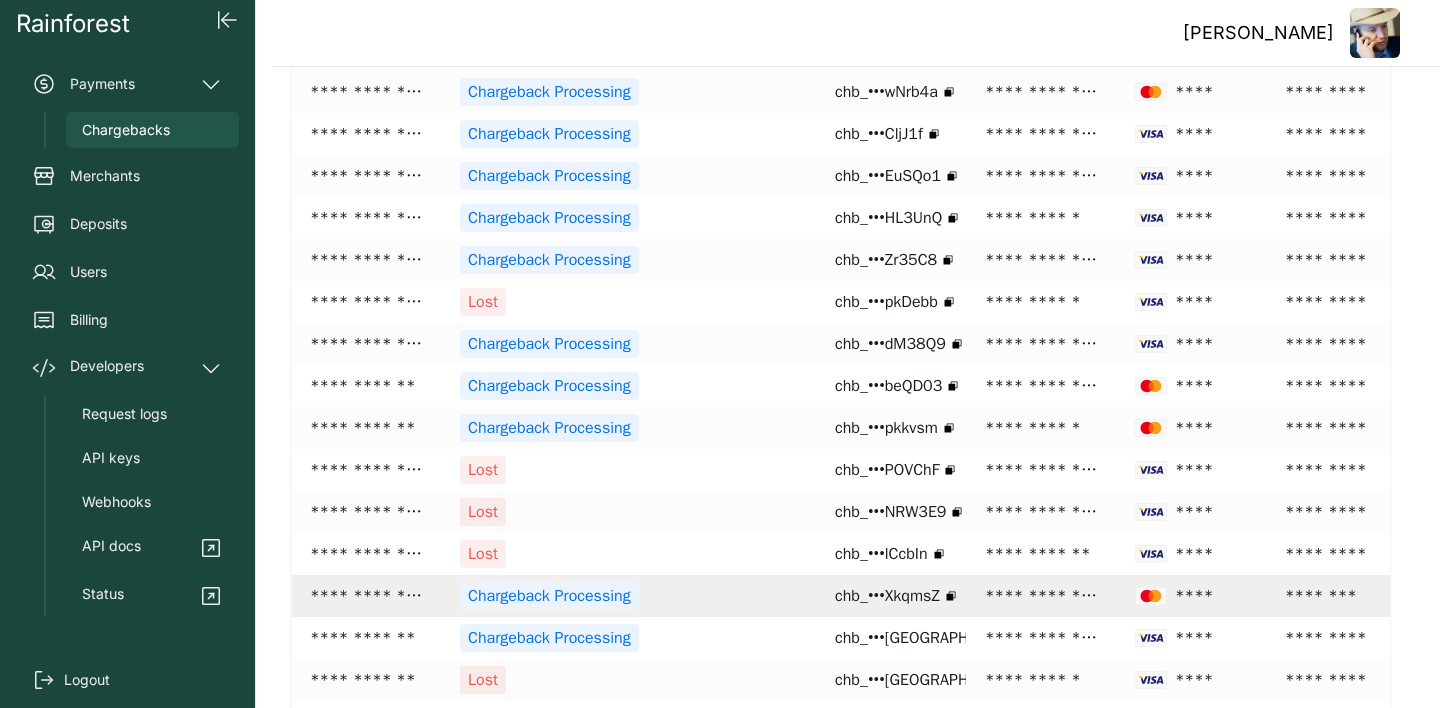 scroll, scrollTop: 502, scrollLeft: 0, axis: vertical 